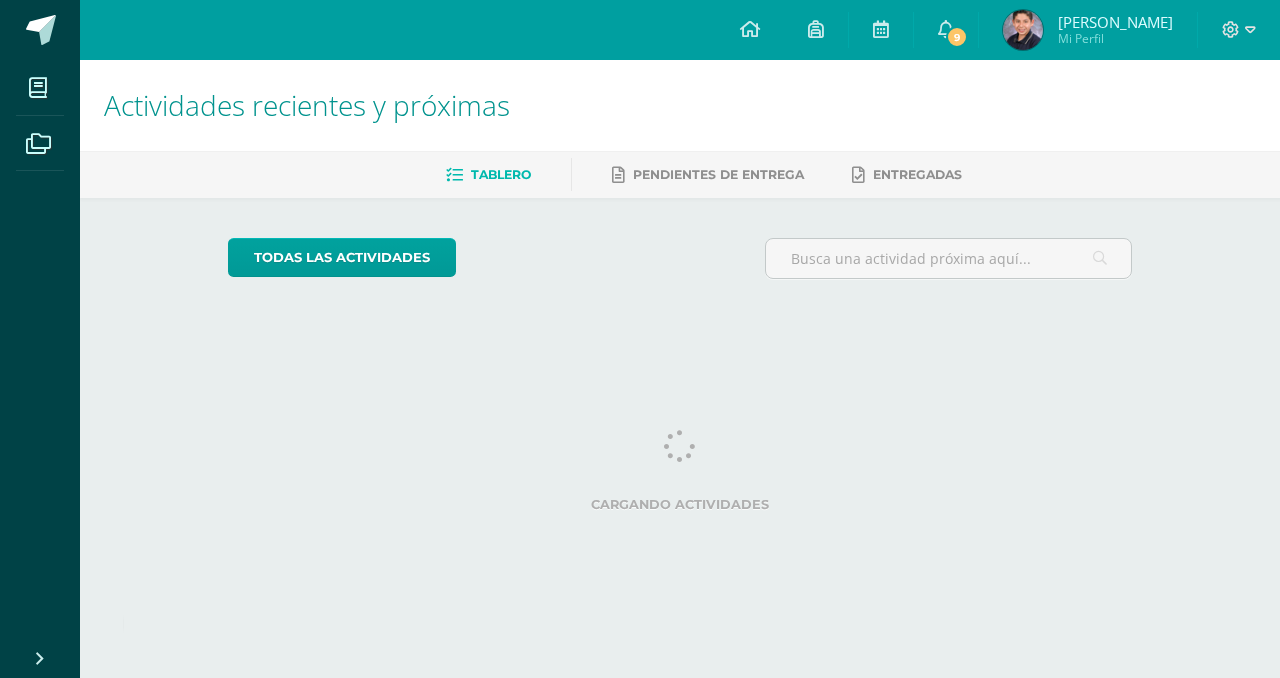 scroll, scrollTop: 0, scrollLeft: 0, axis: both 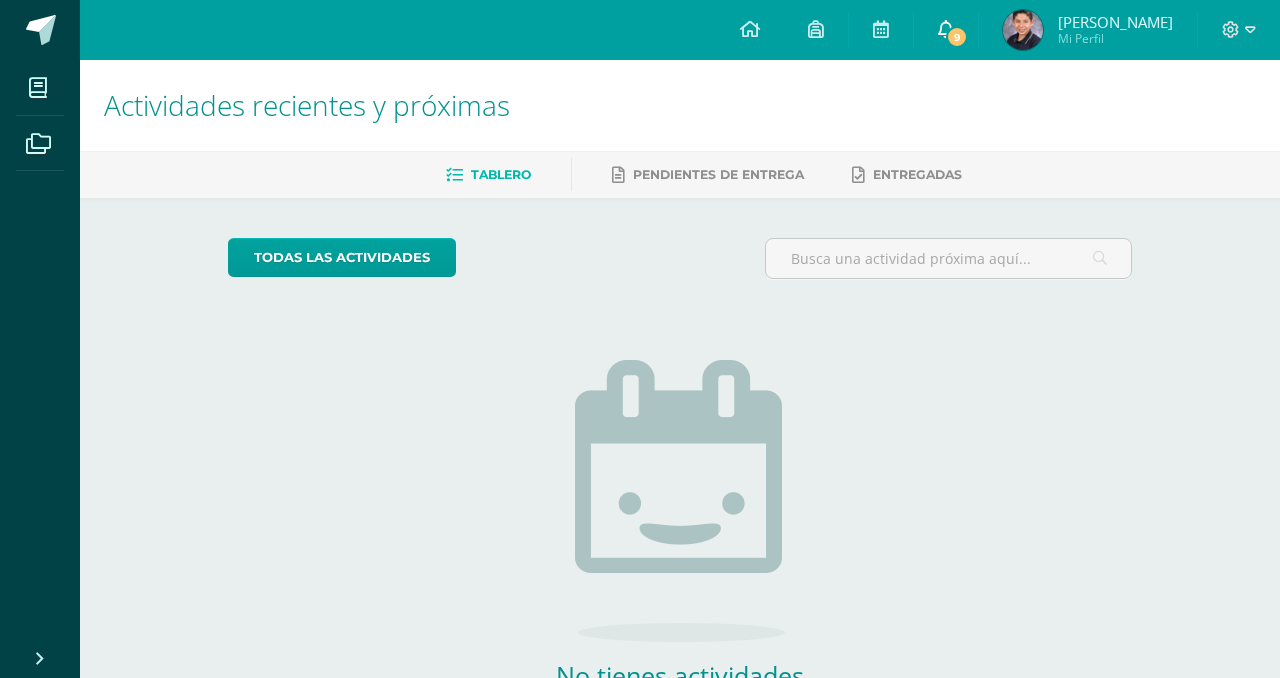 click on "9" at bounding box center [946, 30] 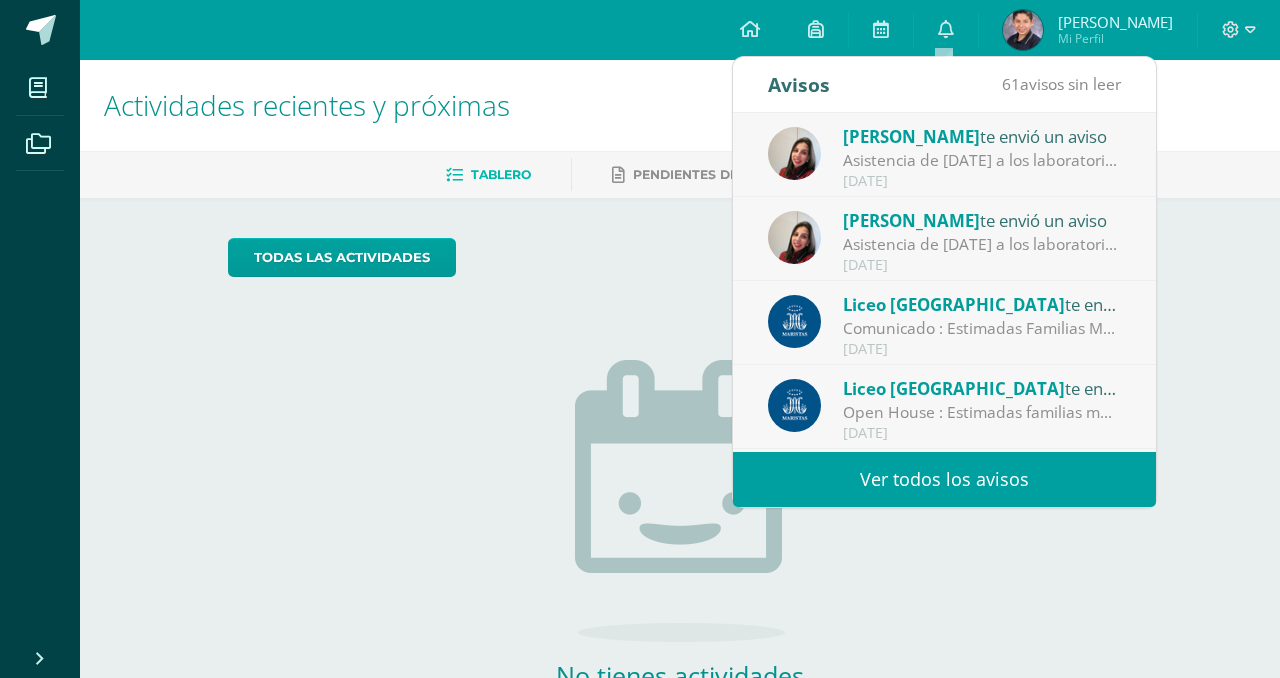 click on "[DATE]" at bounding box center (982, 181) 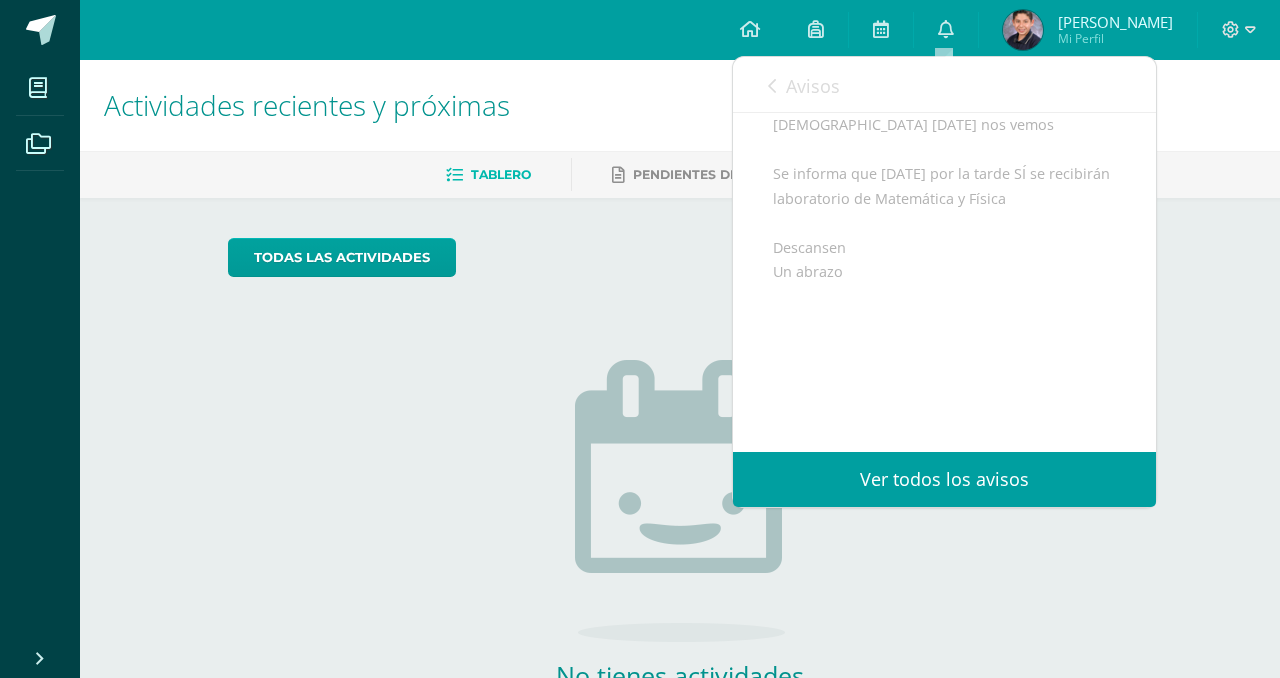 scroll, scrollTop: 277, scrollLeft: 0, axis: vertical 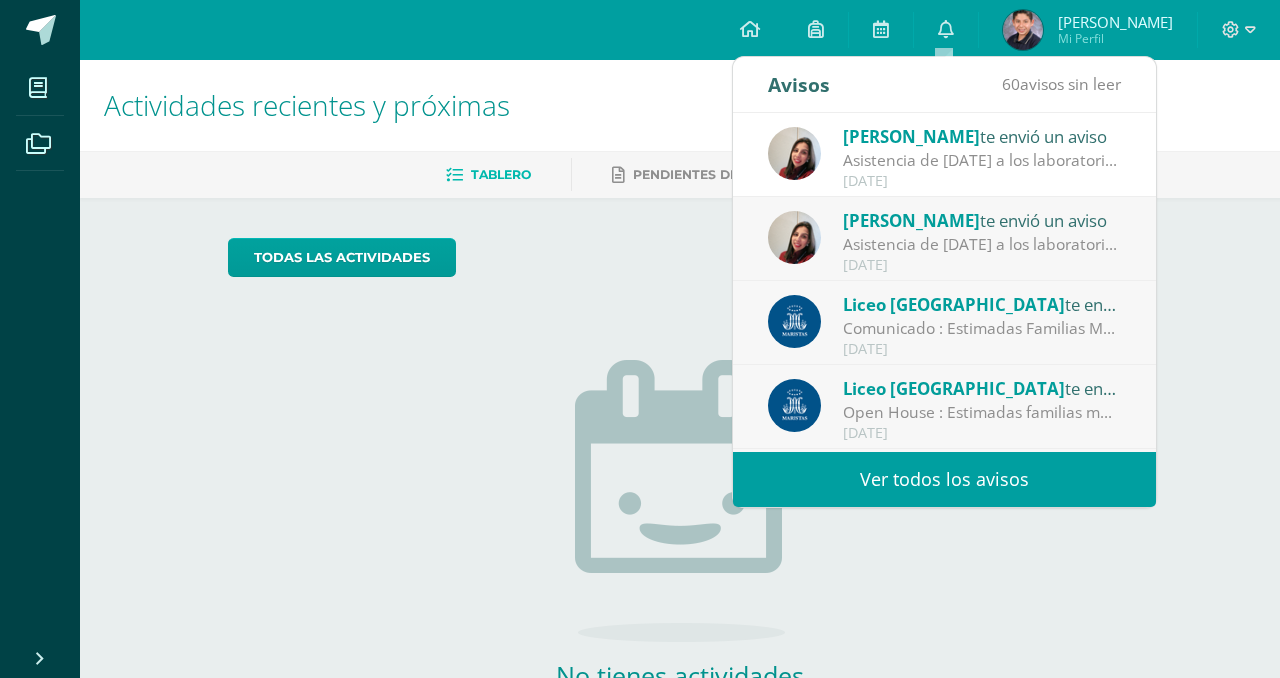 click on "[PERSON_NAME]" at bounding box center [911, 220] 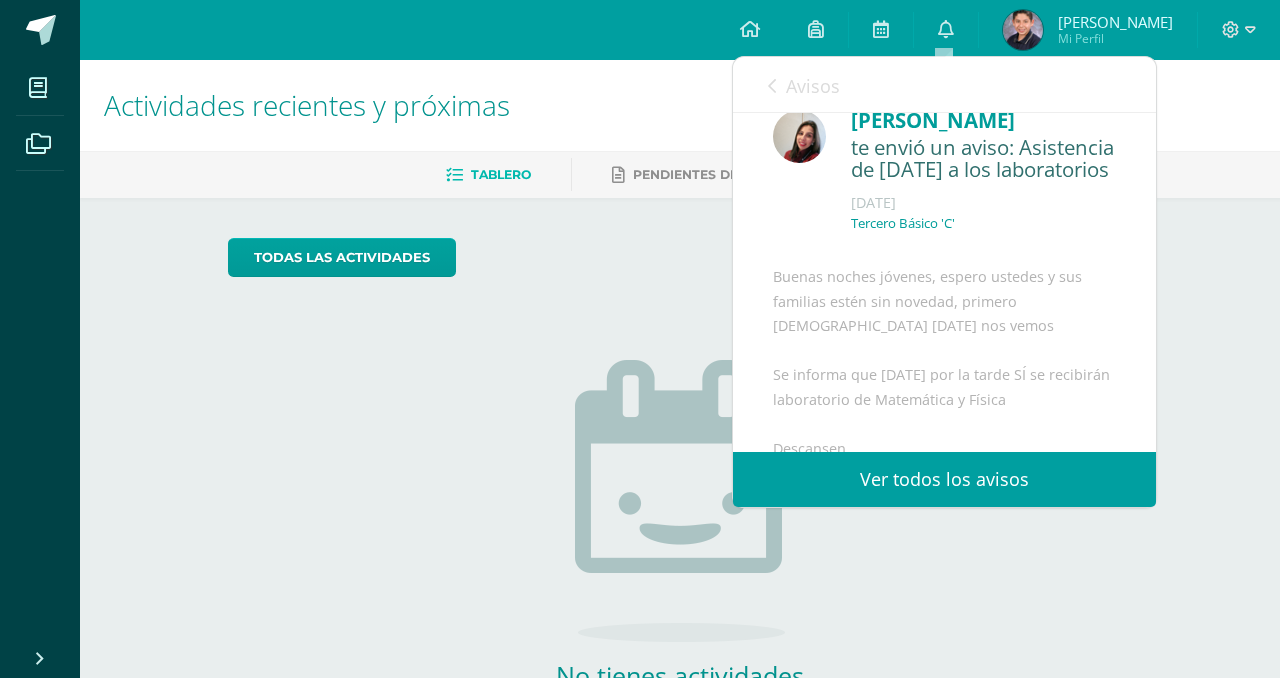 scroll, scrollTop: 0, scrollLeft: 0, axis: both 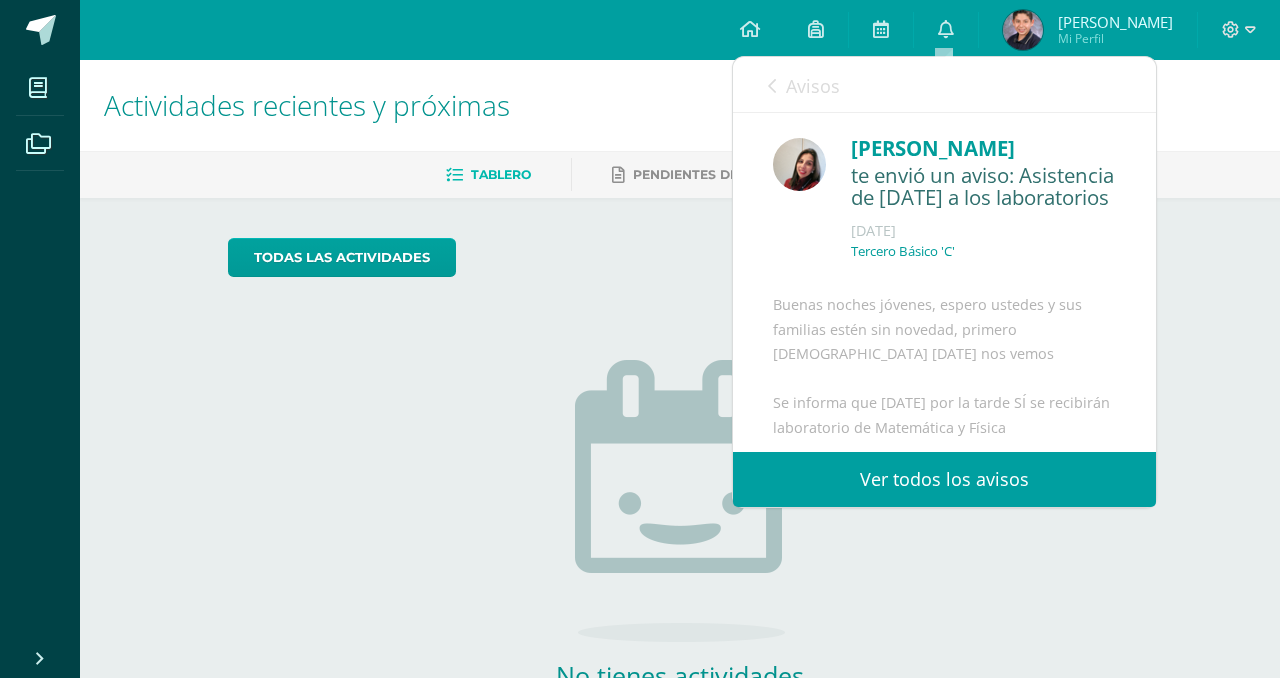 click on "Avisos" at bounding box center (813, 86) 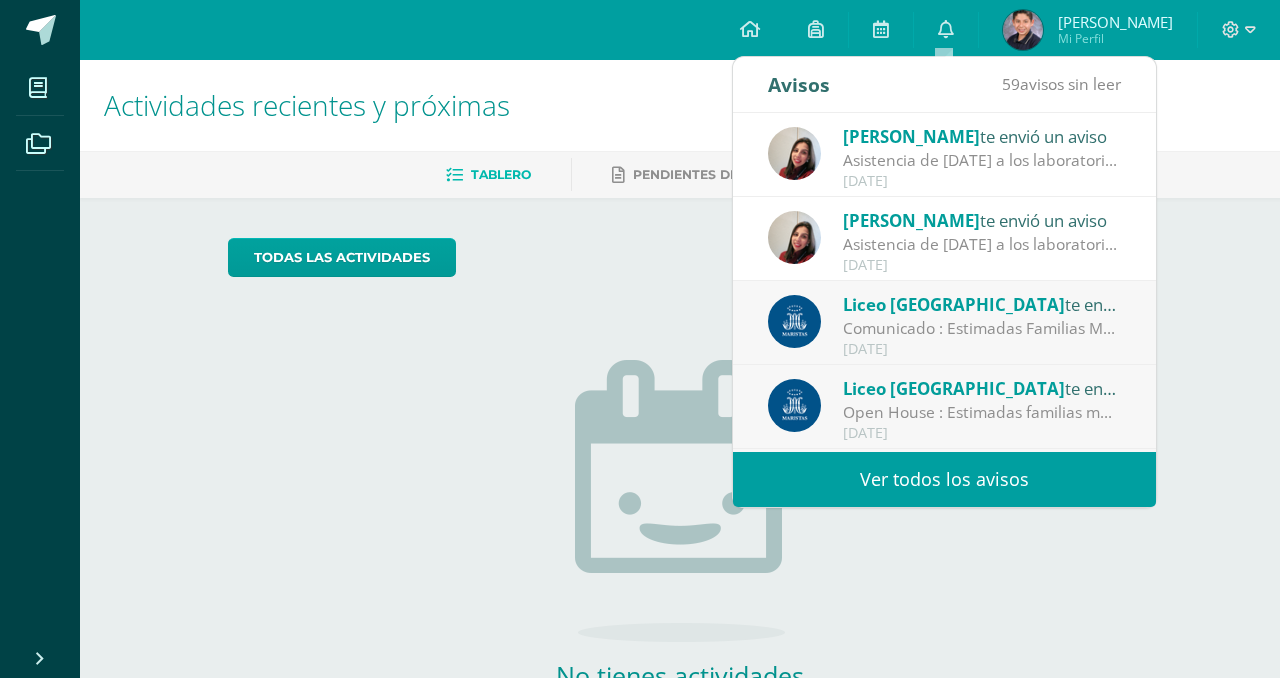 scroll, scrollTop: 19, scrollLeft: 0, axis: vertical 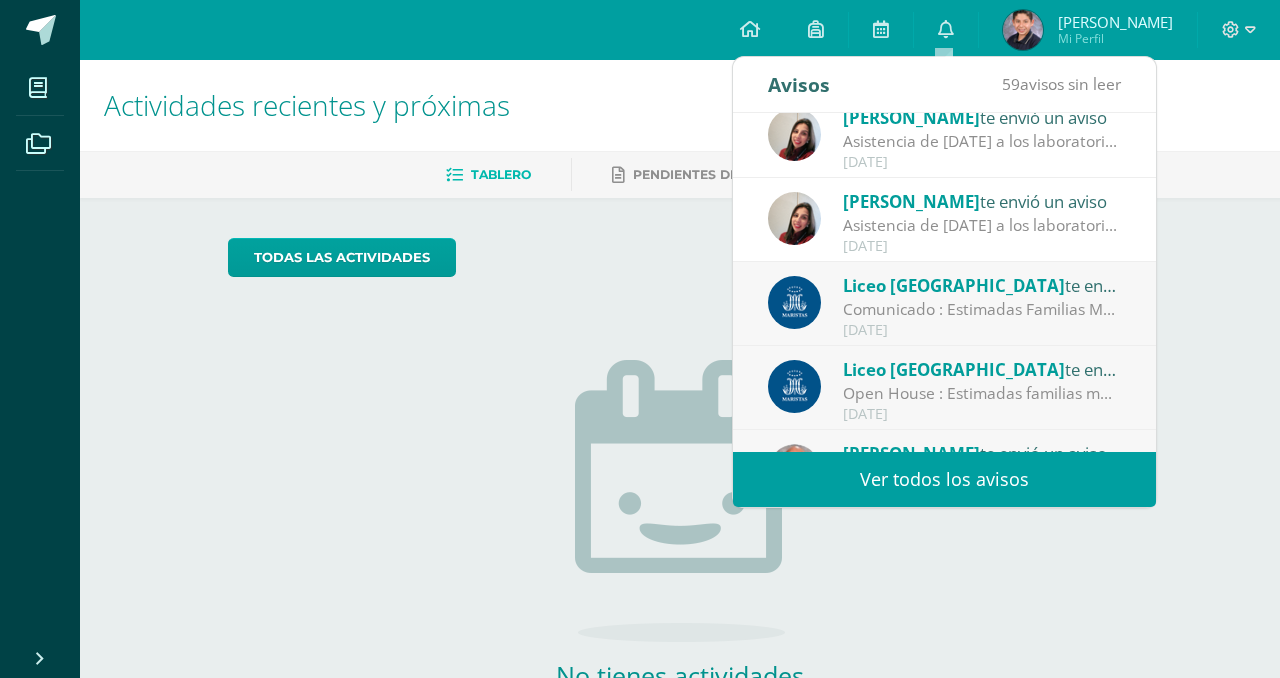 click on "Liceo [GEOGRAPHIC_DATA]" at bounding box center (954, 285) 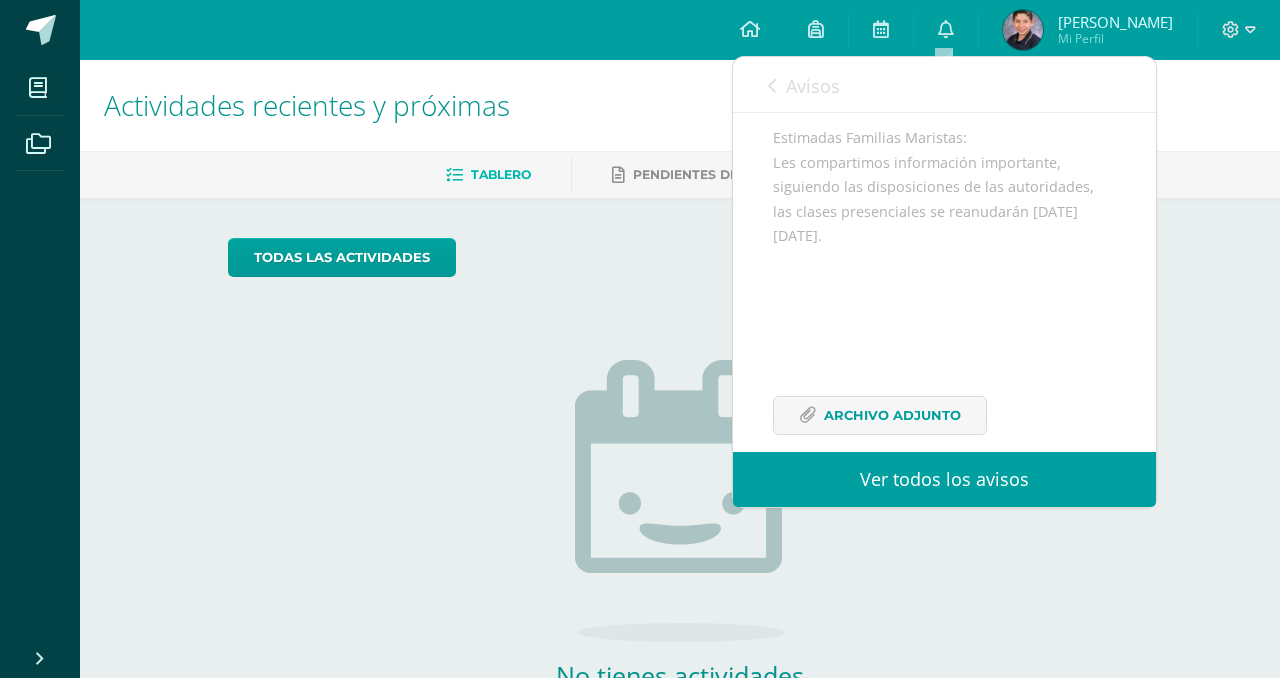 scroll, scrollTop: 243, scrollLeft: 0, axis: vertical 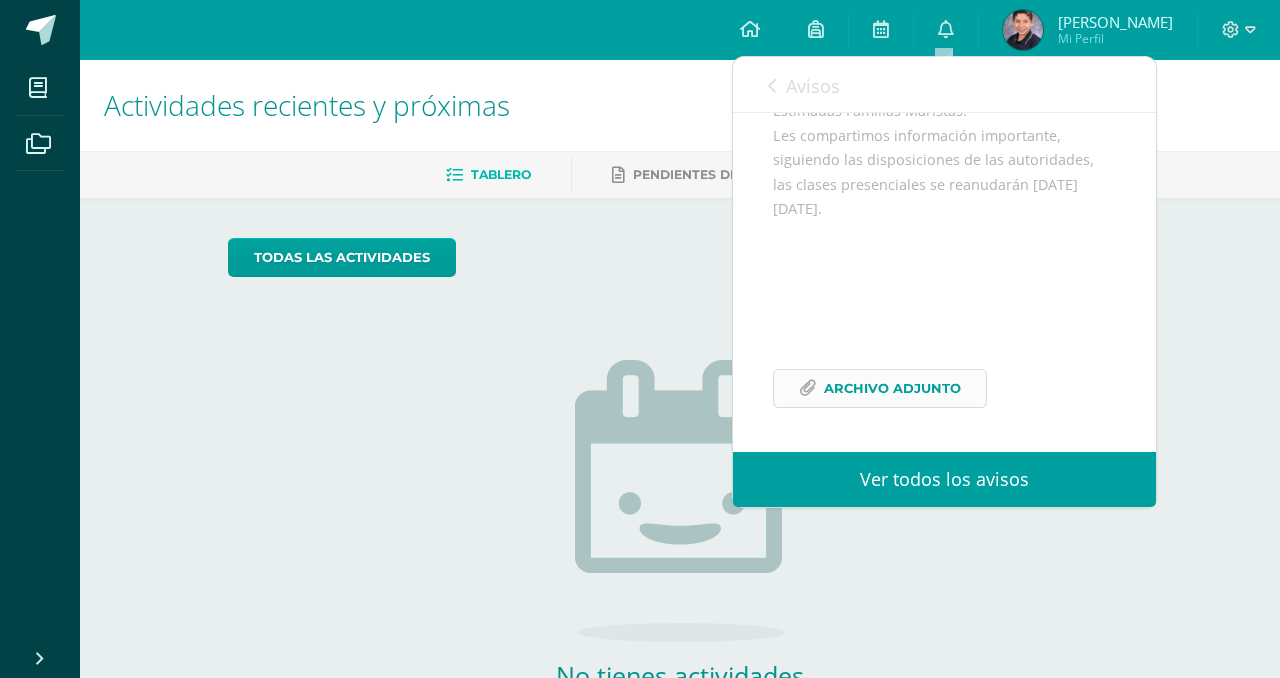 click on "Archivo Adjunto" at bounding box center [892, 388] 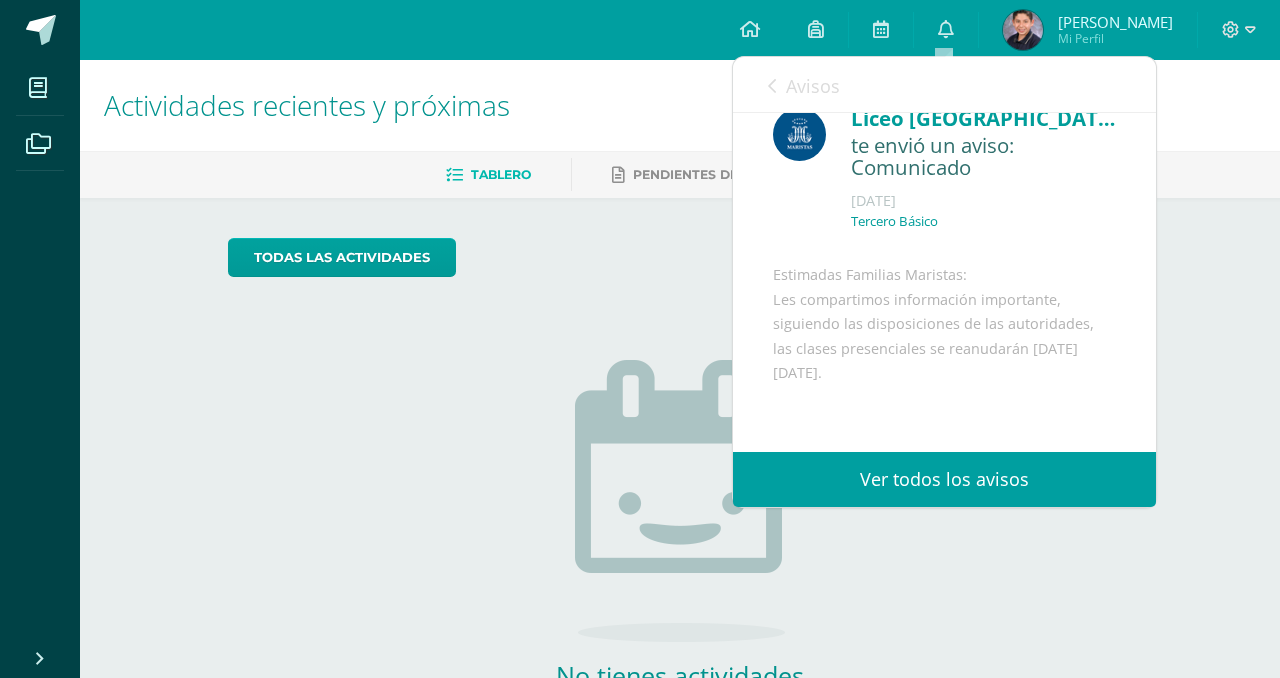 scroll, scrollTop: 0, scrollLeft: 0, axis: both 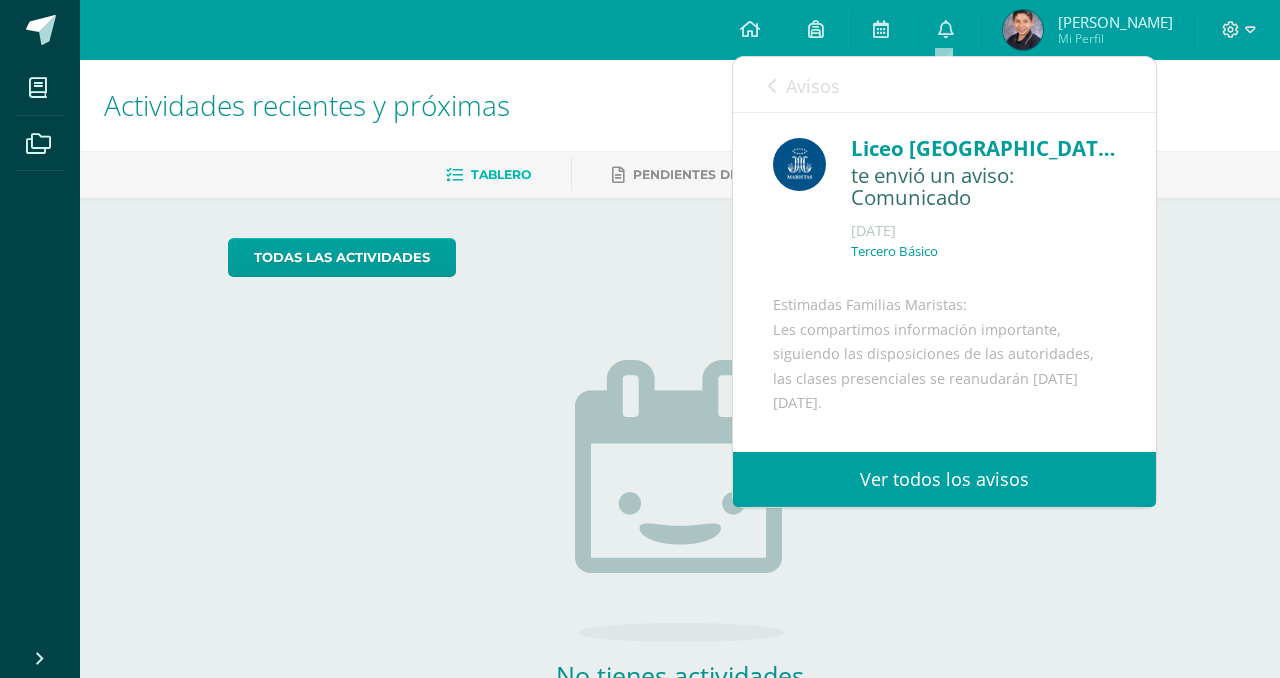 click on "Avisos" at bounding box center [813, 86] 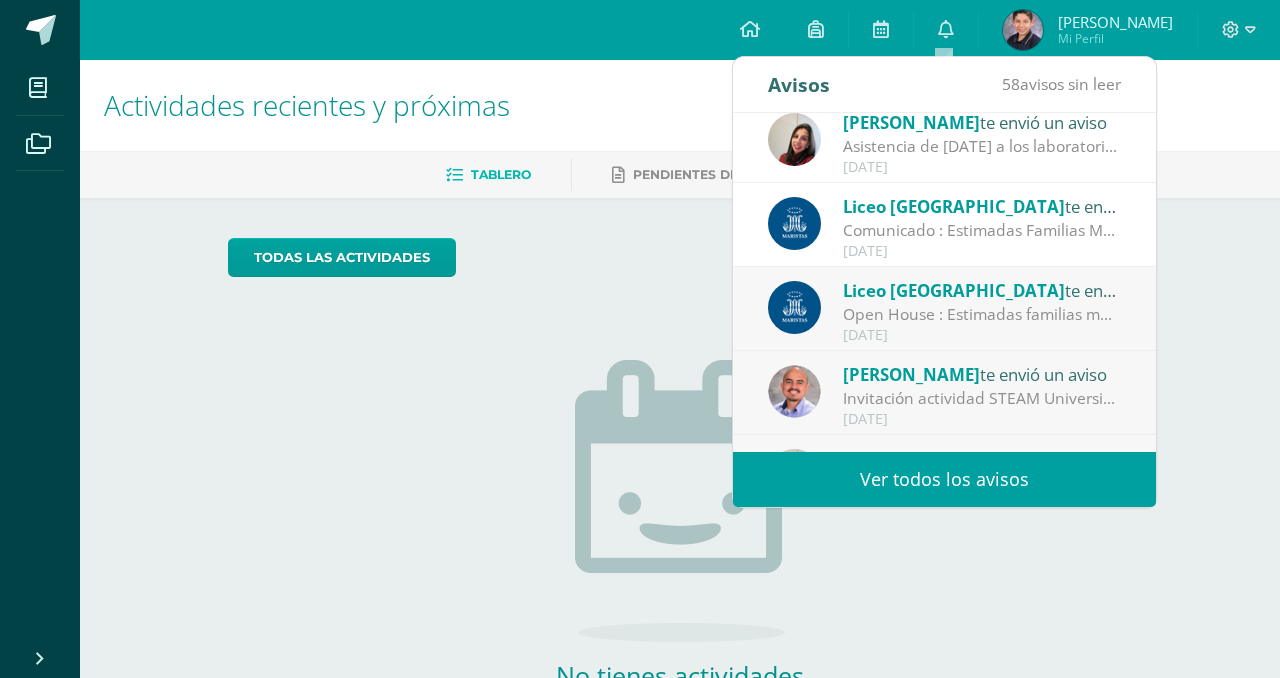 scroll, scrollTop: 141, scrollLeft: 0, axis: vertical 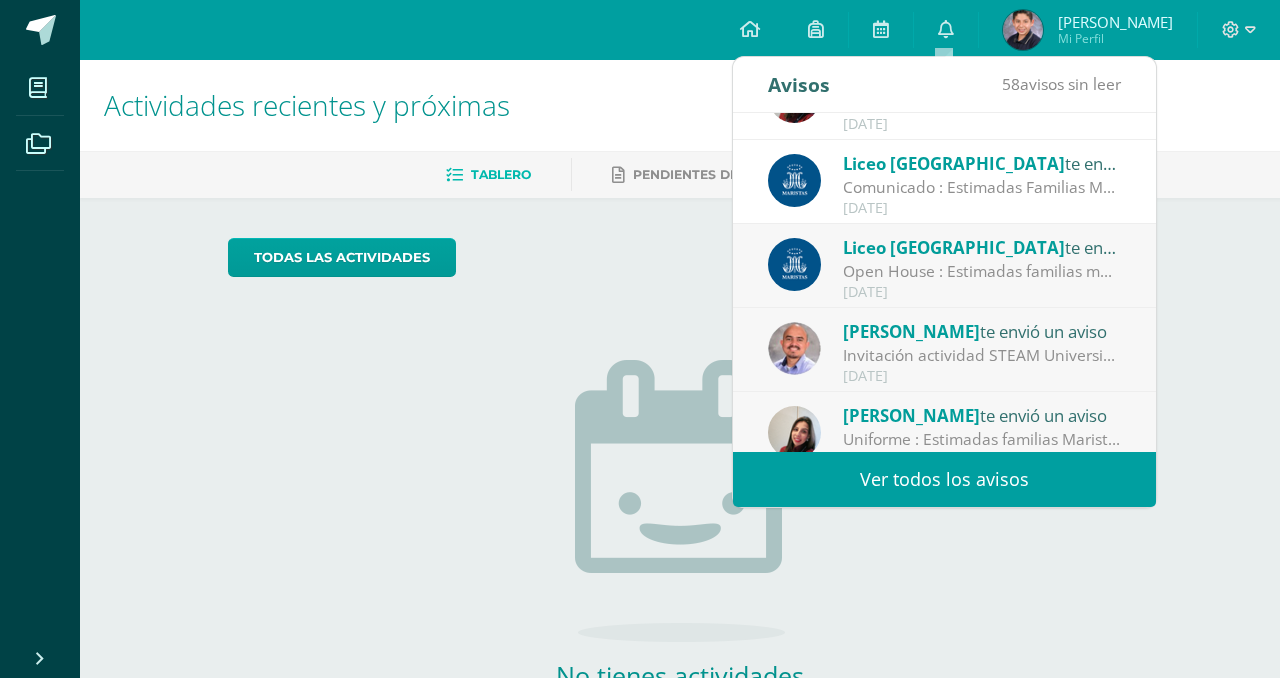 click on "Open House :
Estimadas familias maristas:
Con mucha alegría les contamos que [DATE][DATE], a partir de las 8:00 a.m., realizaremos nuestro Open House de Admisiones 2026, dirigido a familias interesadas en los grados de Prekínder, 1.º y 2.º primaria. Parqueo disponible en la torre sobre [PERSON_NAME].
Queremos invitarles a que compartan esta información con personas cercanas que estén buscando una opción educativa para sus hijos/as. Será una [DATE] especial para conocer el modelo educativo marista, nuestras instalaciones, propuestas formativas y el espíritu de familia que nos distingue.
Su recomendación puede ser el inicio del camino educativo de una nueva familia [DEMOGRAPHIC_DATA]. ¡Gracias!" at bounding box center (982, 271) 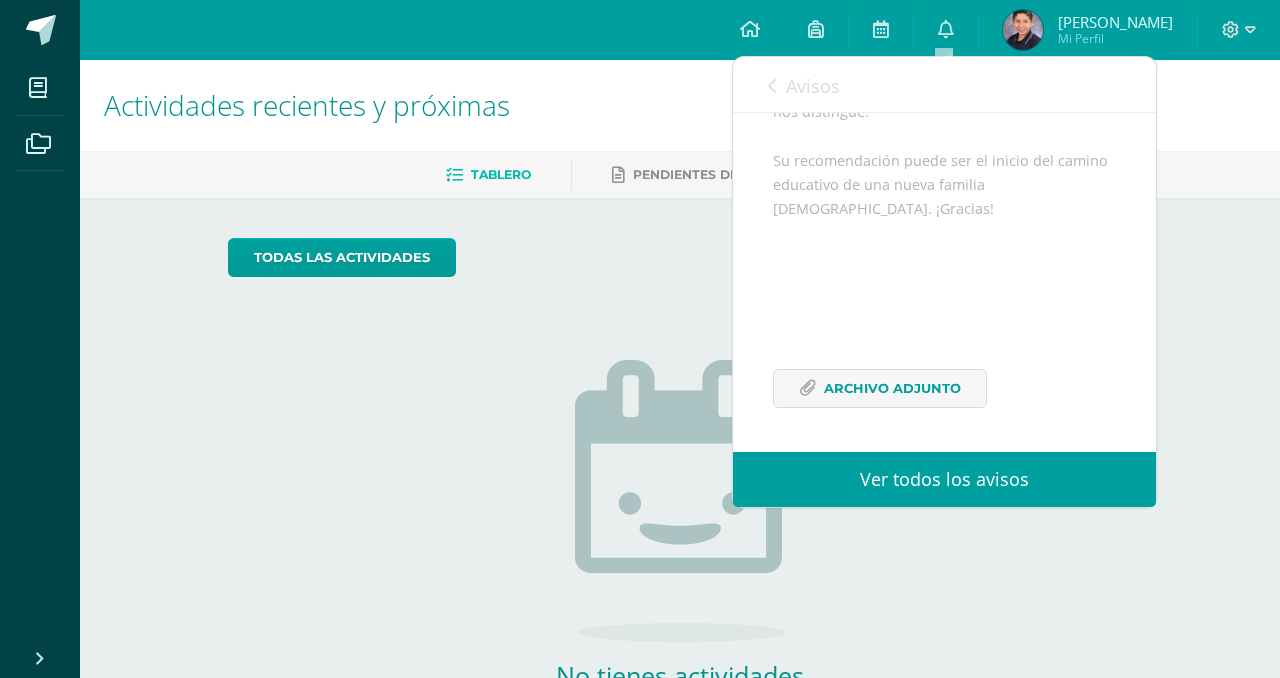 scroll, scrollTop: 585, scrollLeft: 0, axis: vertical 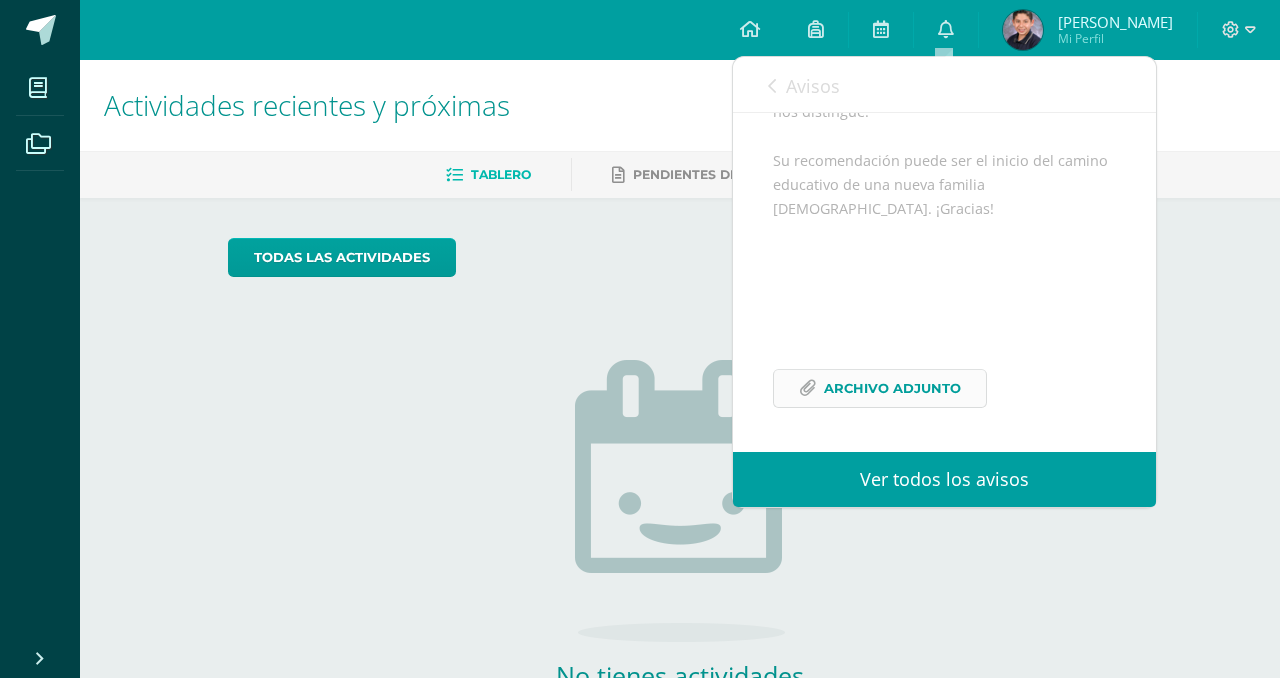 click on "Archivo Adjunto" at bounding box center [892, 388] 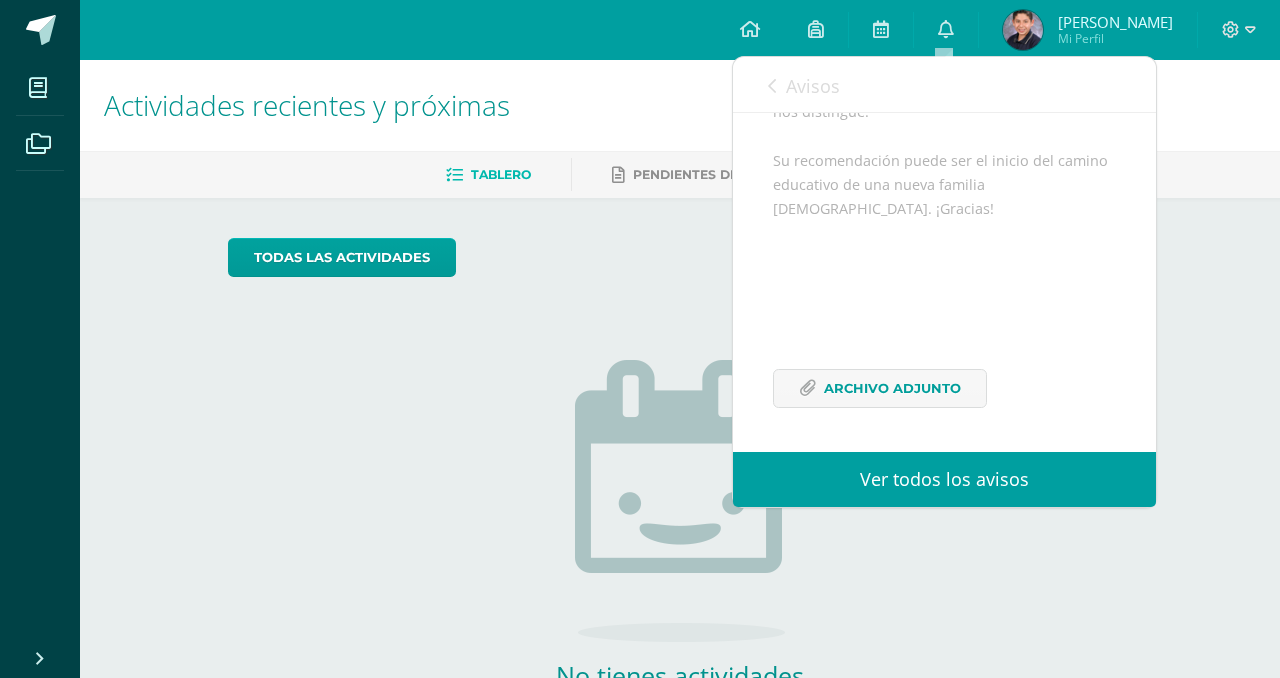 click on "Avisos" at bounding box center [813, 86] 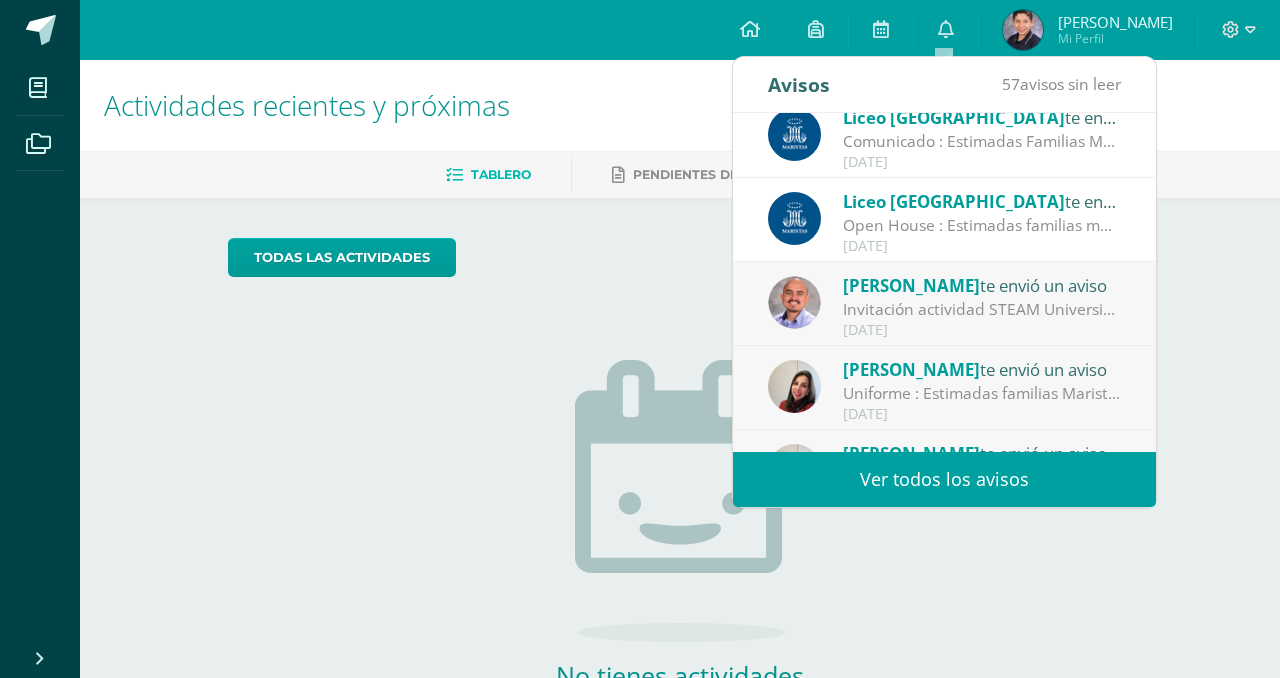 scroll, scrollTop: 200, scrollLeft: 0, axis: vertical 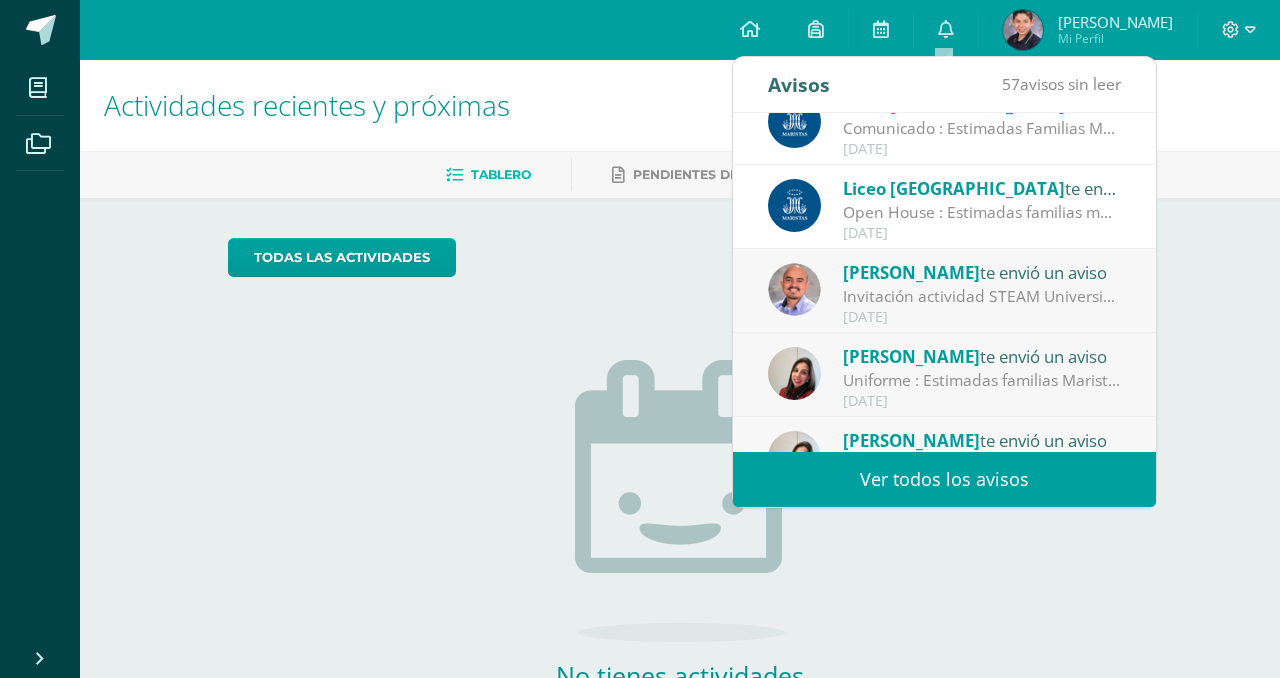 click on "Invitación actividad STEAM Universidad [PERSON_NAME] - DIGIGIRLZ:
Saludos cordiales, Universidad [PERSON_NAME] y Microsoft hace la cordial invitación a las señoritas que deseen participar en una actividad STEAM (por sus siglas en Inglés Ciencia, Tecnología, Ingeniería y Matemáticas).
¿Cuándo? [DATE][PERSON_NAME]
¿Hora? 8:00am a 12:00pm
¿Dónde? [GEOGRAPHIC_DATA][PERSON_NAME] de la [GEOGRAPHIC_DATA][PERSON_NAME]
Ese día se proporcionará a las asistentes refrigerio y una playera, como agradecimiento a su participación.
Para mayor información, inscripción y organizar transporte para la visita llenar el siguiente formulario:
[URL][DOMAIN_NAME]
[PERSON_NAME] y [PERSON_NAME]" at bounding box center (982, 296) 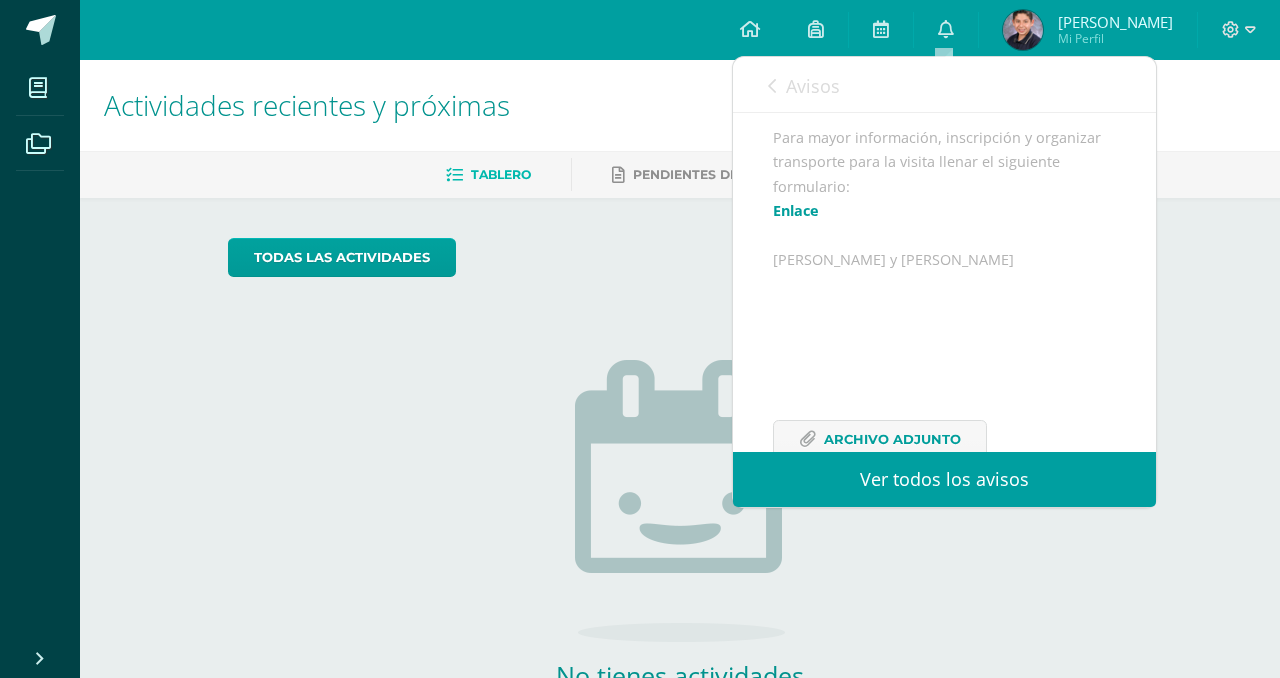 scroll, scrollTop: 651, scrollLeft: 0, axis: vertical 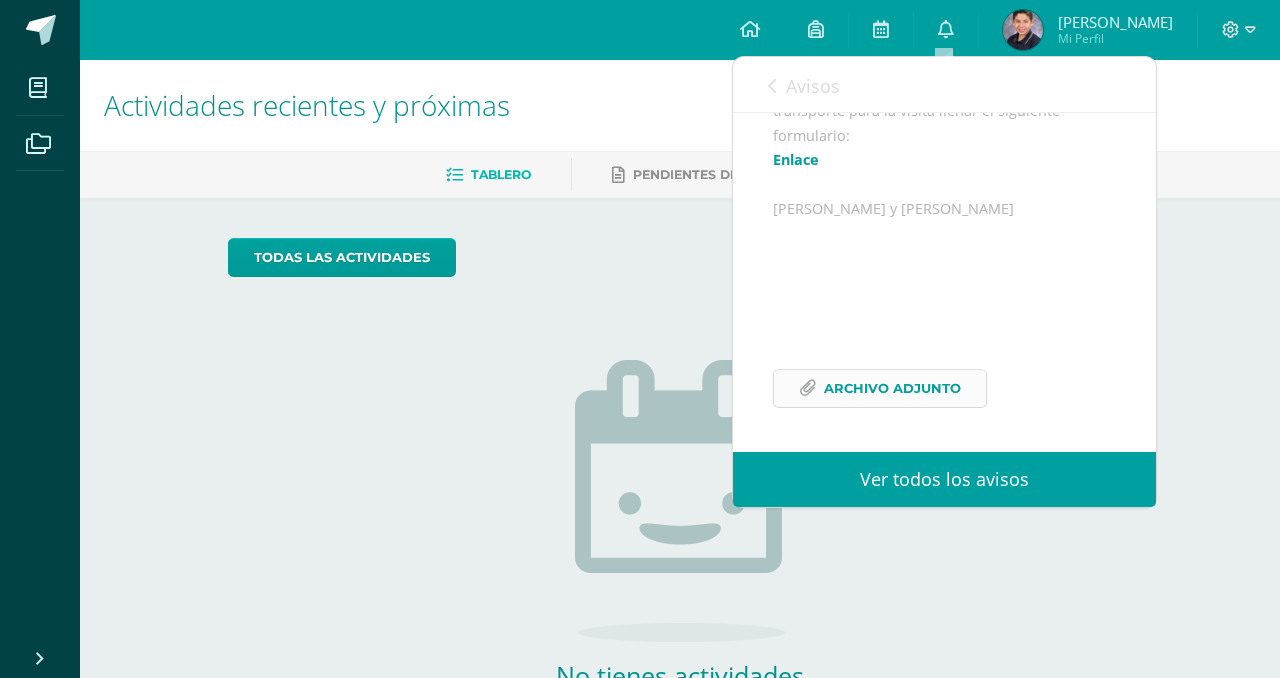 click on "Archivo Adjunto" at bounding box center [892, 388] 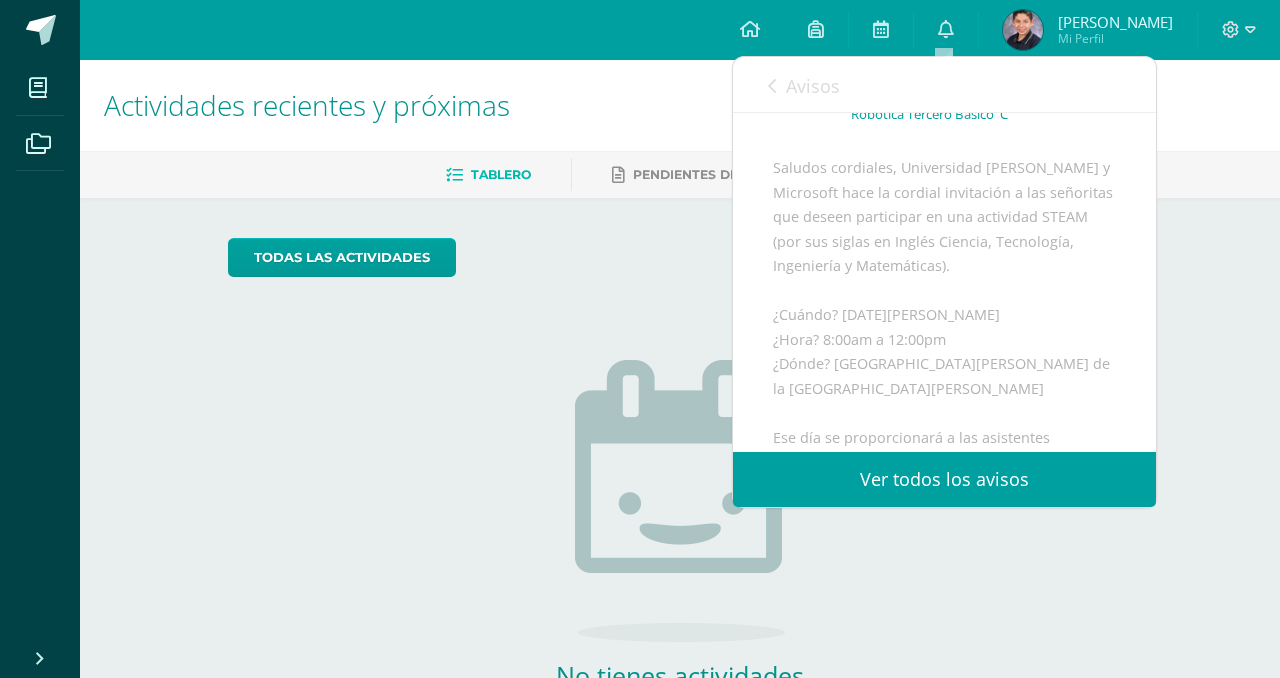 scroll, scrollTop: 0, scrollLeft: 0, axis: both 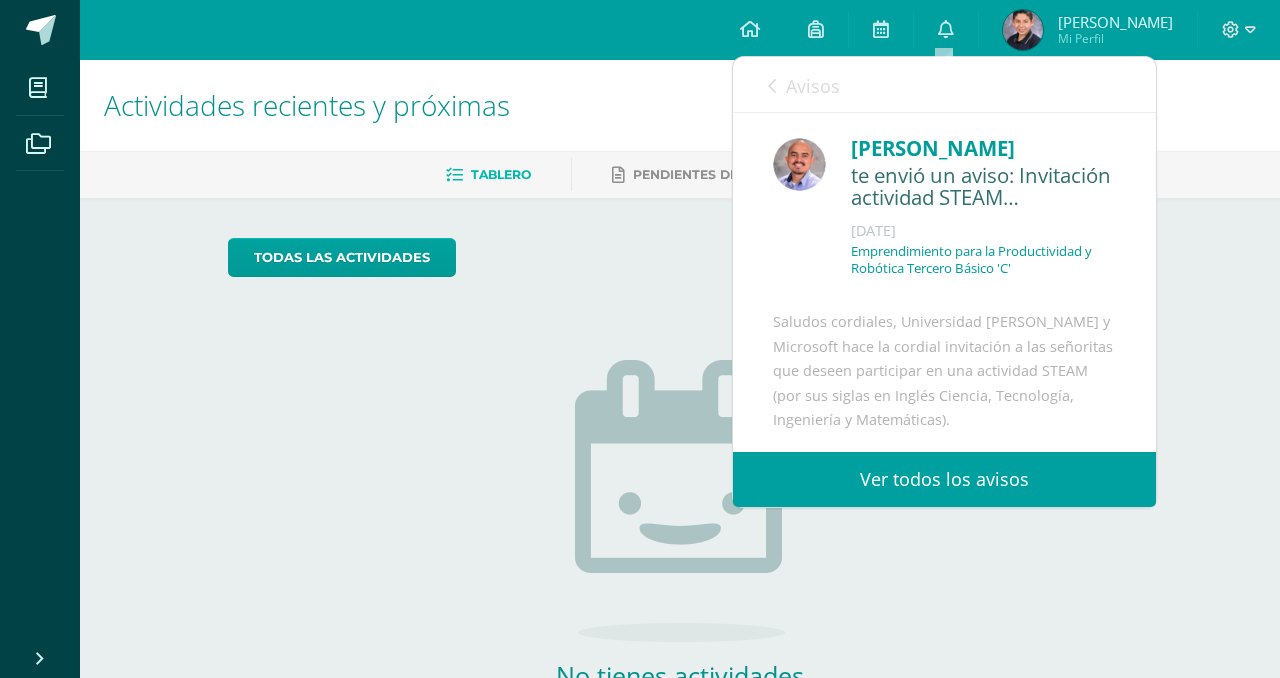 click on "Avisos" at bounding box center (813, 86) 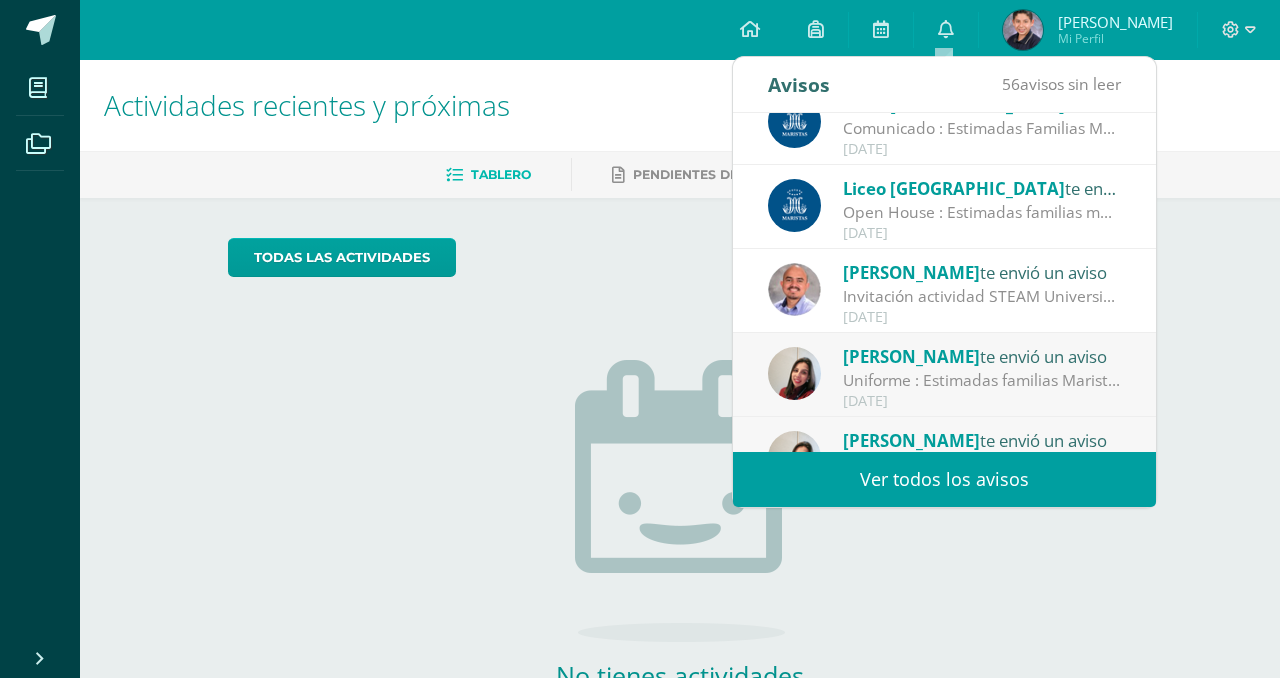 click on "Uniforme :
Estimadas familias Maristas, les deseo bendiciones en cada una de sus actividades, que este segundo semestre, es más corto pero el  más importante, como les dije [DATE] a los chicos que están más en cuarto bachillerato, desde ya ¡FELICITACIONES ESTIMADOS PADRES!
Les recuerdo por favor:
1. El uso del uniforme adecuado, la chumpa o suéter del colegio es fundamental, por favor evitar que traigan otros sudaderos. ([DATE] enviaron la circular indicando el uso del uniforme algunos chicos trajeron otro sudadero)
2. Con el uniforme de diario traer sus zapatos negros
3. Recordemos las recomendaciones de la circular de [DATE] [DATE]
Cualquier duda estoy a la orden
Bendiciones" at bounding box center (982, 380) 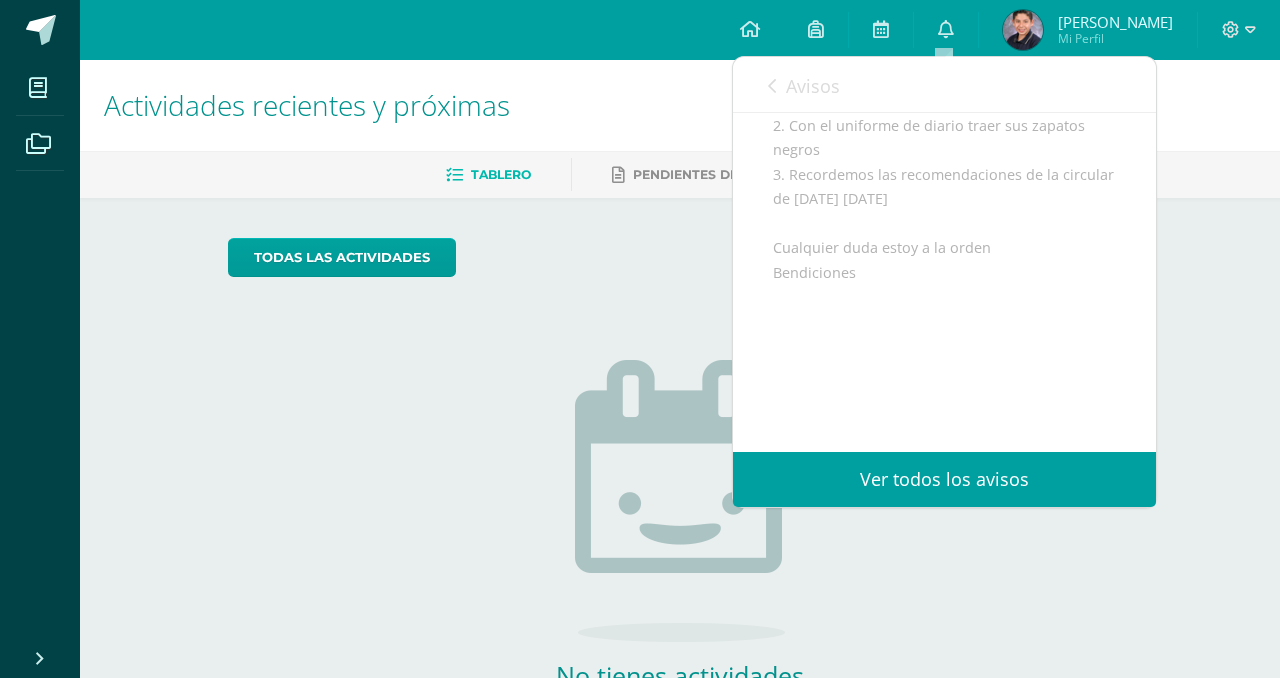 scroll, scrollTop: 0, scrollLeft: 0, axis: both 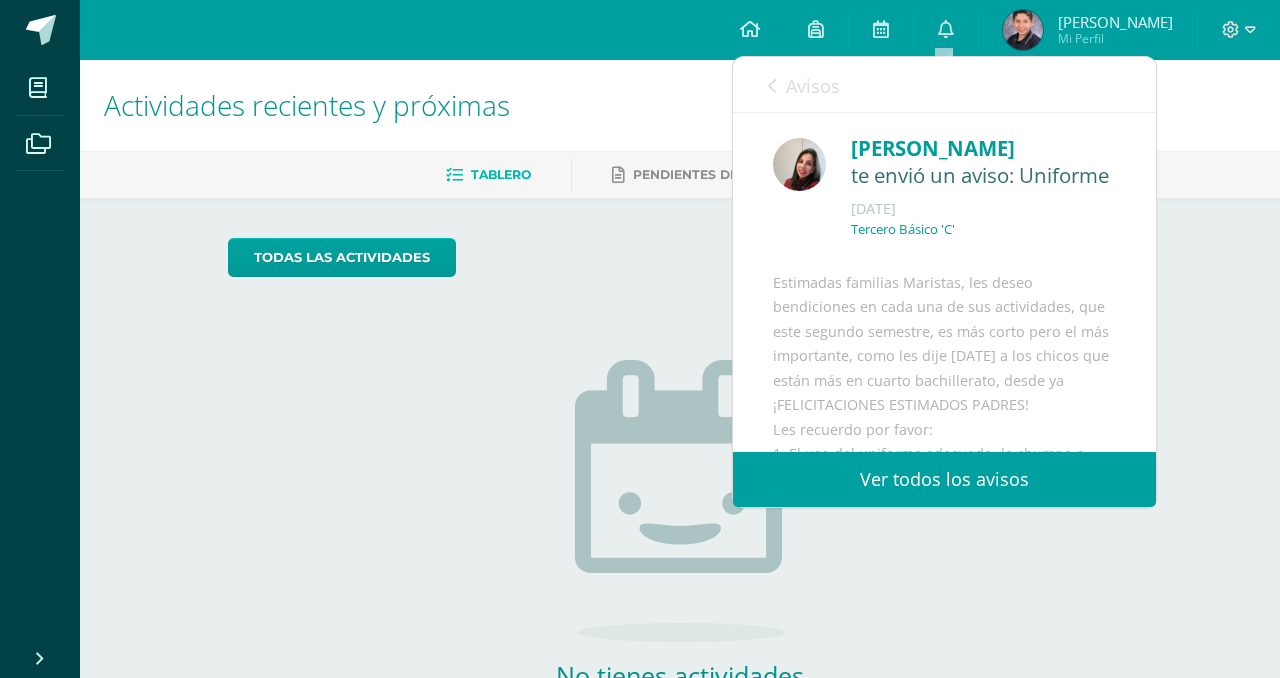 click on "Avisos" at bounding box center (813, 86) 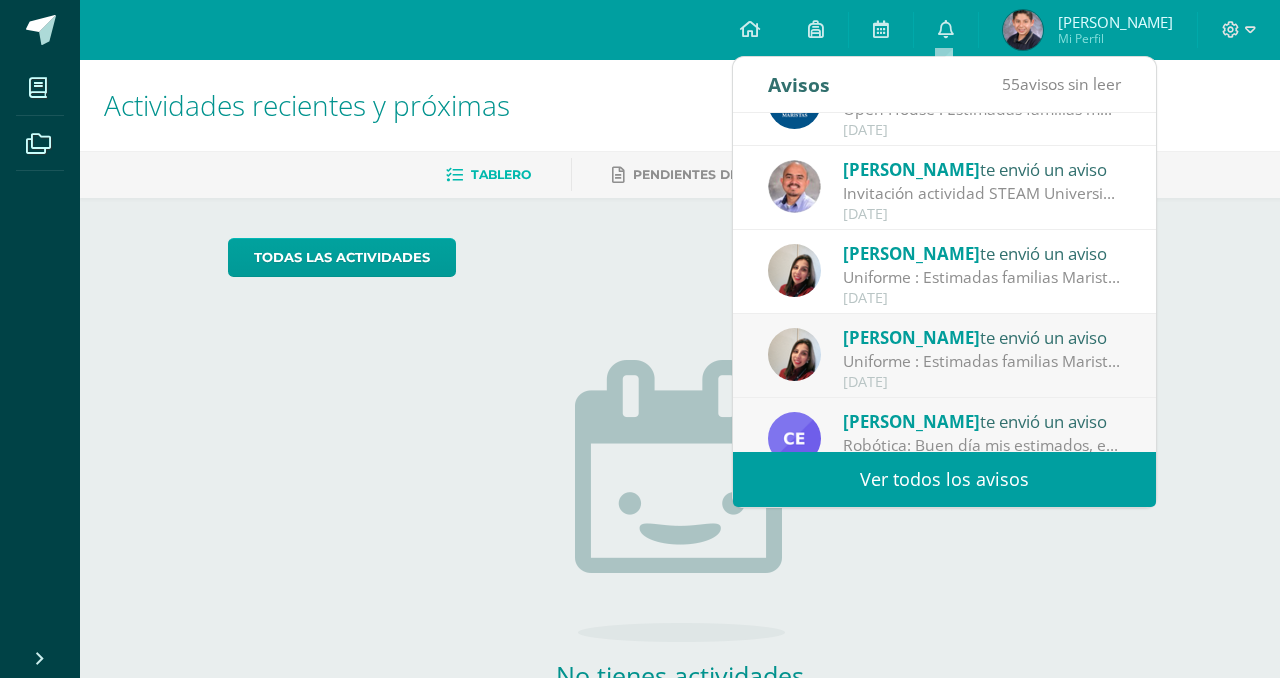 scroll, scrollTop: 333, scrollLeft: 0, axis: vertical 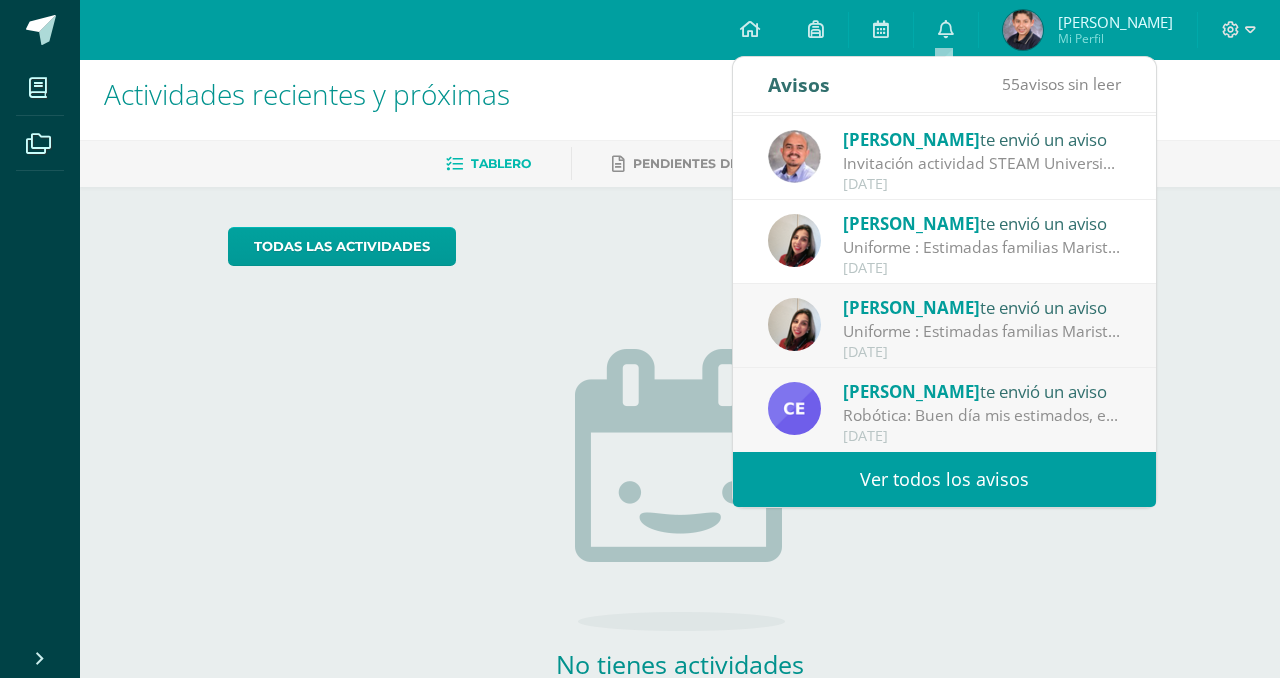 click on "[PERSON_NAME]" at bounding box center (911, 307) 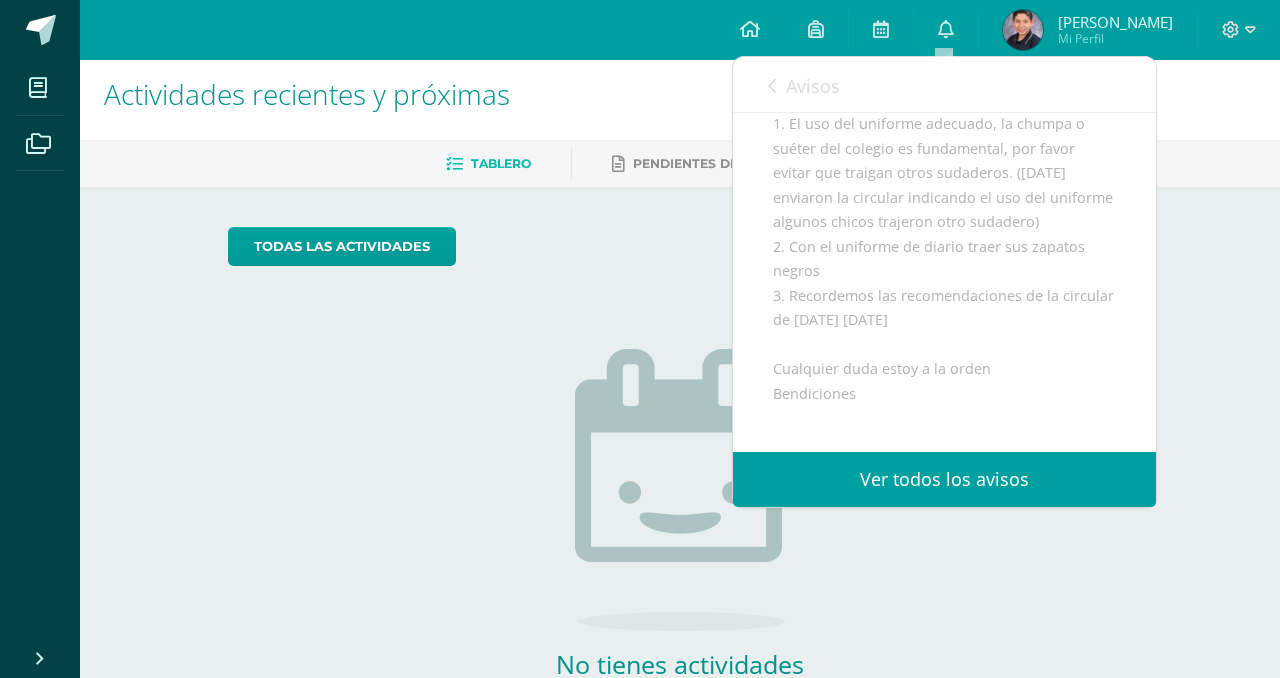 scroll, scrollTop: 499, scrollLeft: 0, axis: vertical 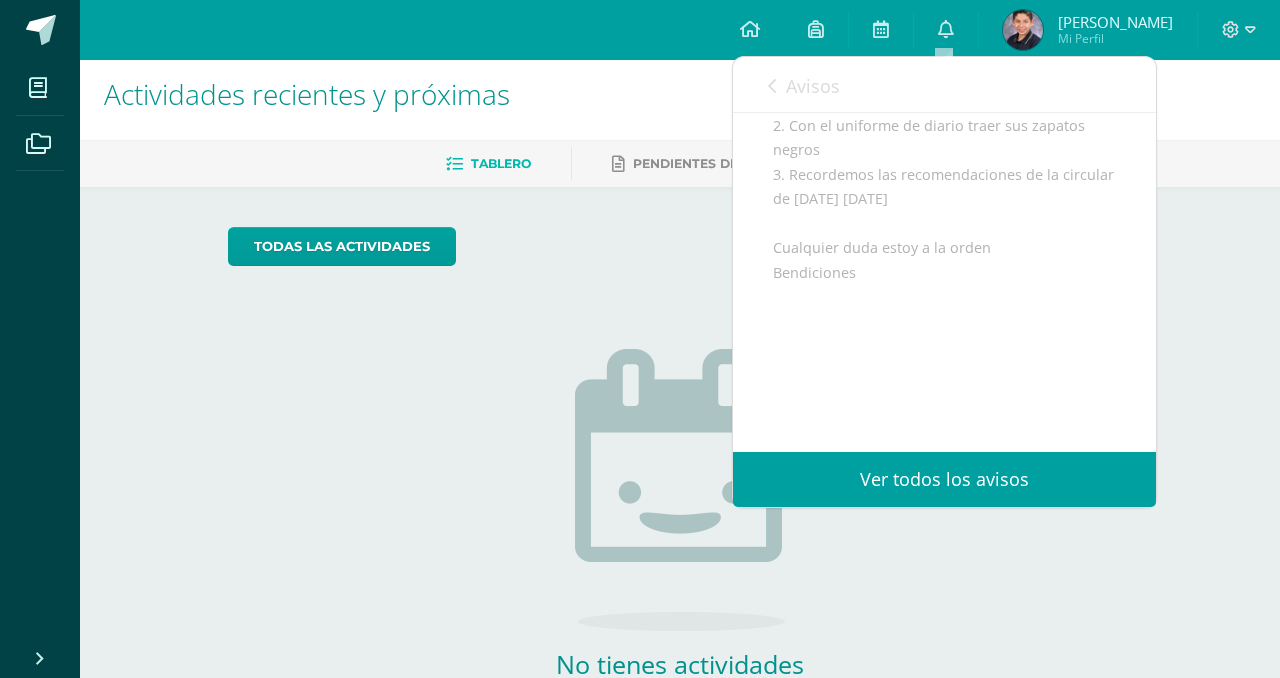 click on "Avisos" at bounding box center [813, 86] 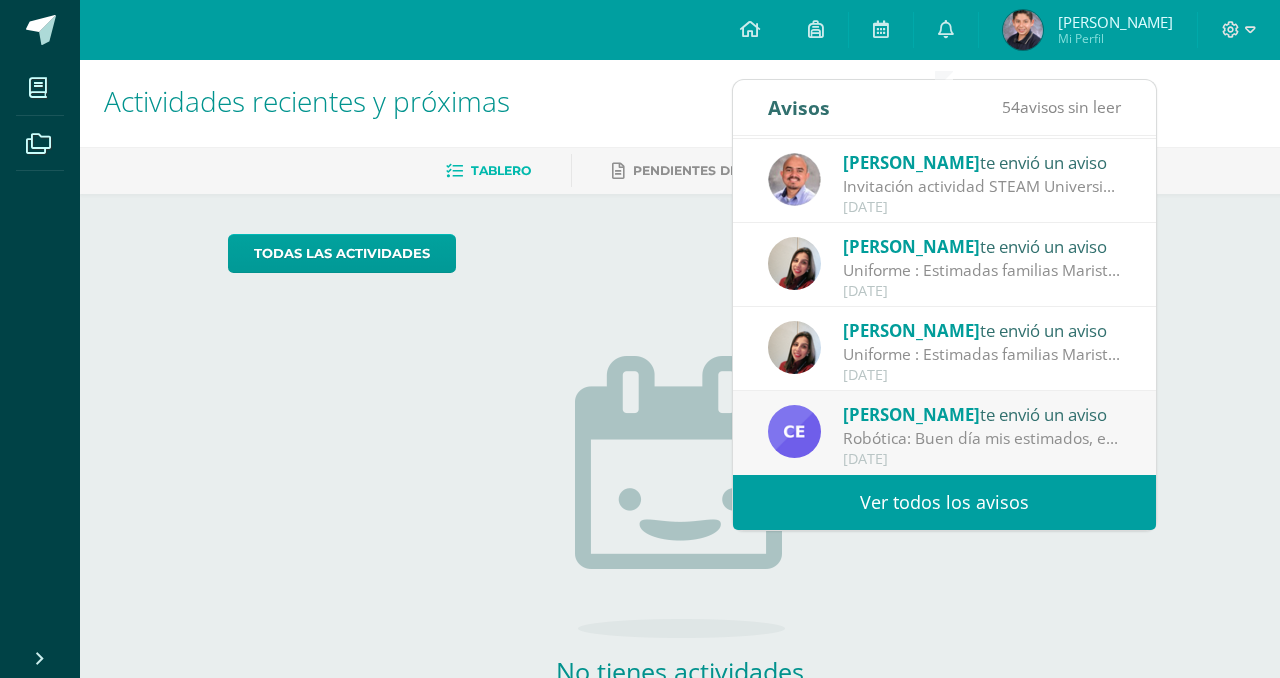 scroll, scrollTop: 0, scrollLeft: 0, axis: both 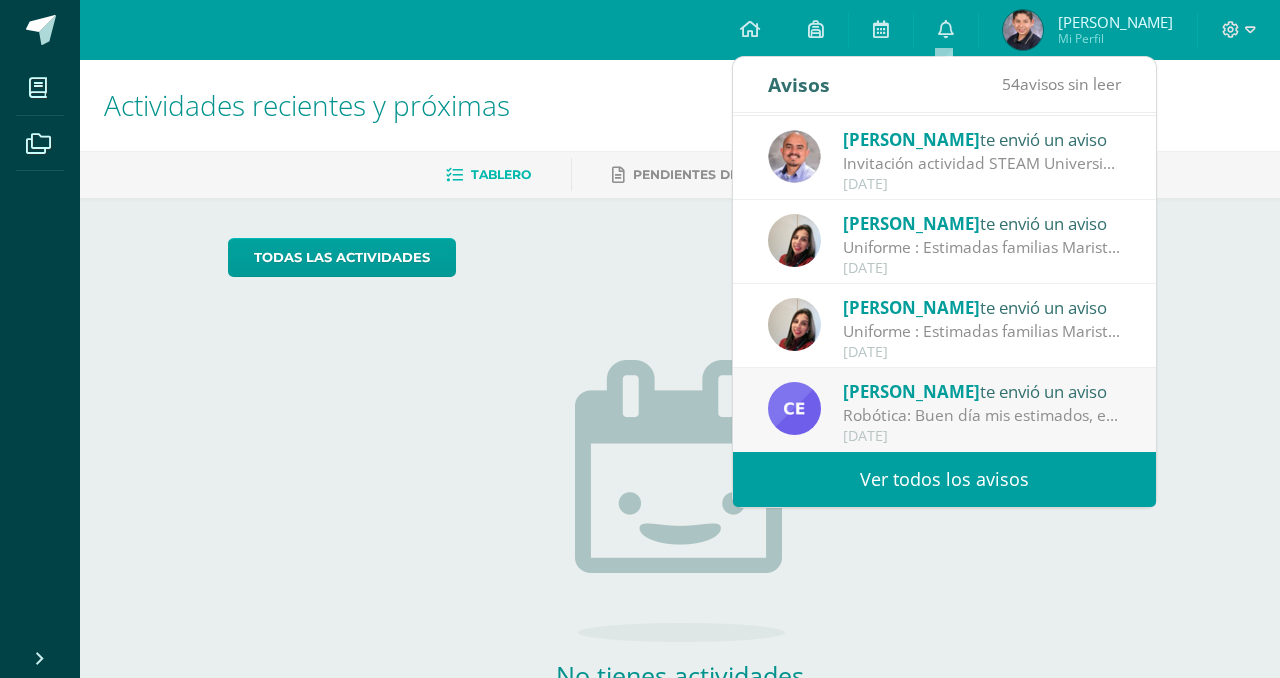 click on "Robótica:
Buen día mis estimados, en esta semana nos entregan el material de robótica, supongo que los tesoreros de cada sección se abocaron al profesor [PERSON_NAME] para darle el dato de los grupos que iban a querer el material. Si no lo hicieron, por favor abocarse el día [PERSON_NAME][DATE] con el profesor.
Si alguna sección le paso el dato al profesor [PERSON_NAME], favor recaudar el aporte.
Saludos Cordiales" at bounding box center [982, 415] 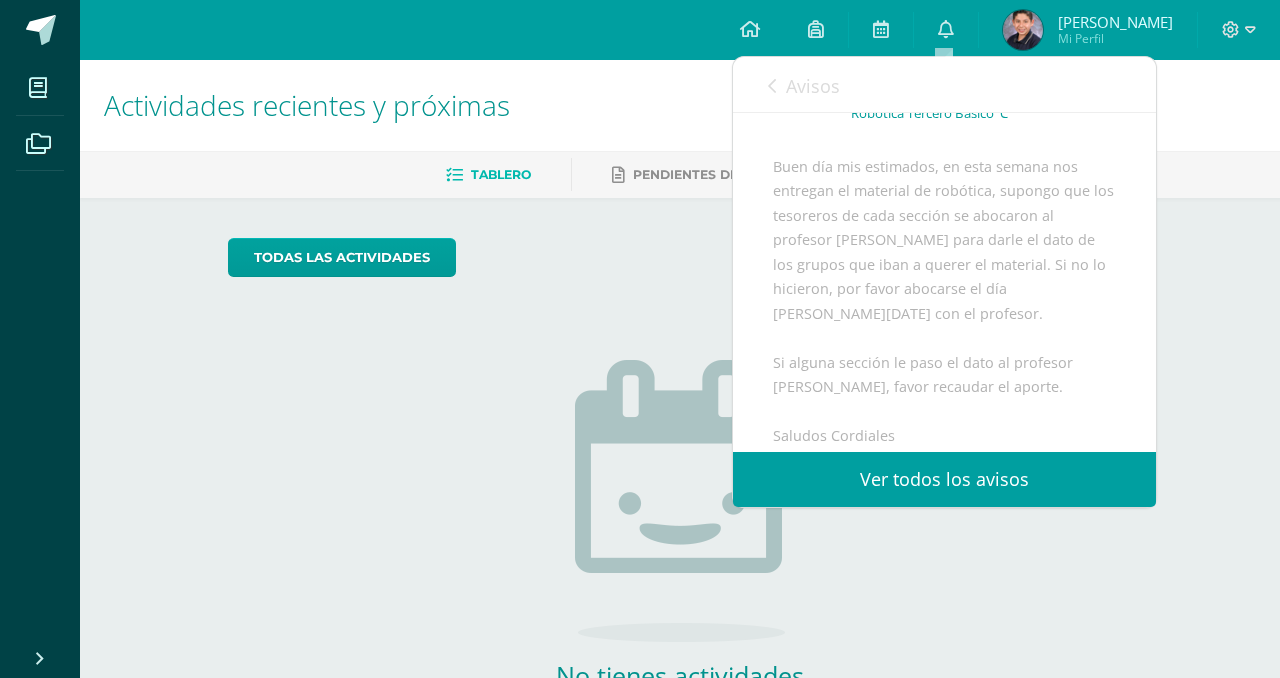 scroll, scrollTop: 321, scrollLeft: 0, axis: vertical 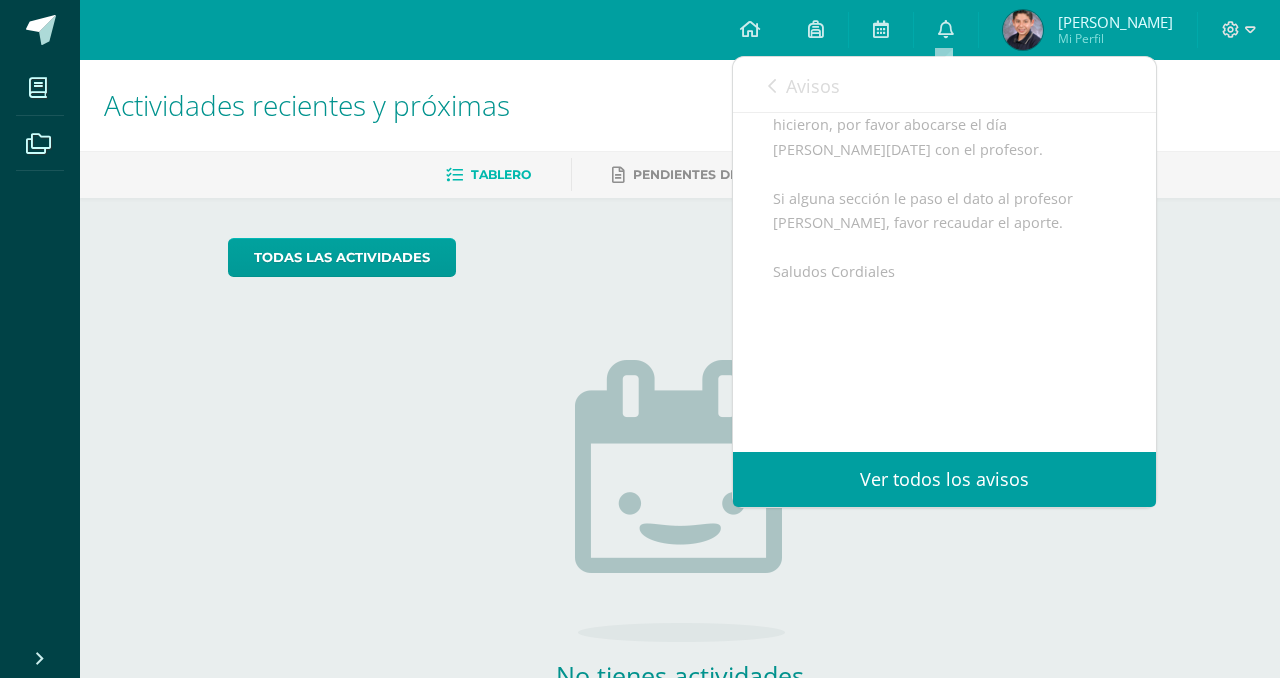 click on "Avisos" at bounding box center (813, 86) 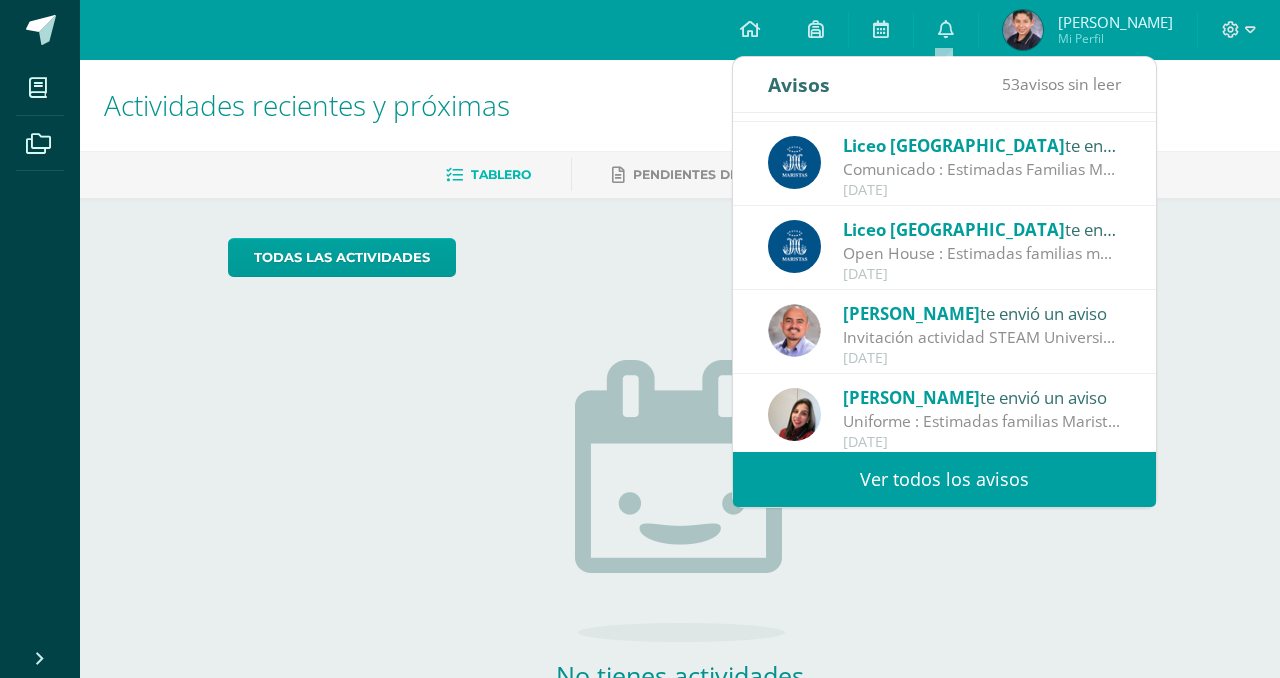 scroll, scrollTop: 0, scrollLeft: 0, axis: both 